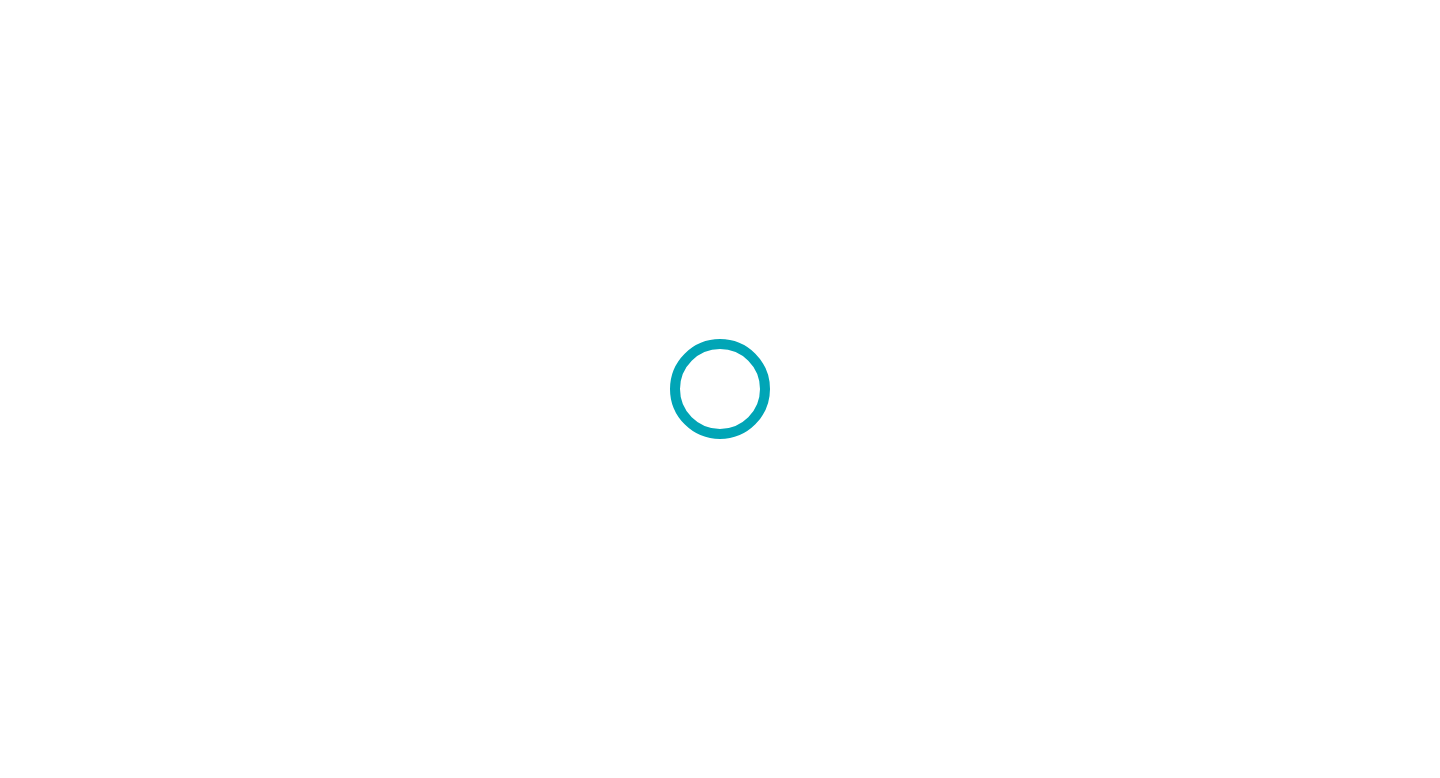 scroll, scrollTop: 0, scrollLeft: 0, axis: both 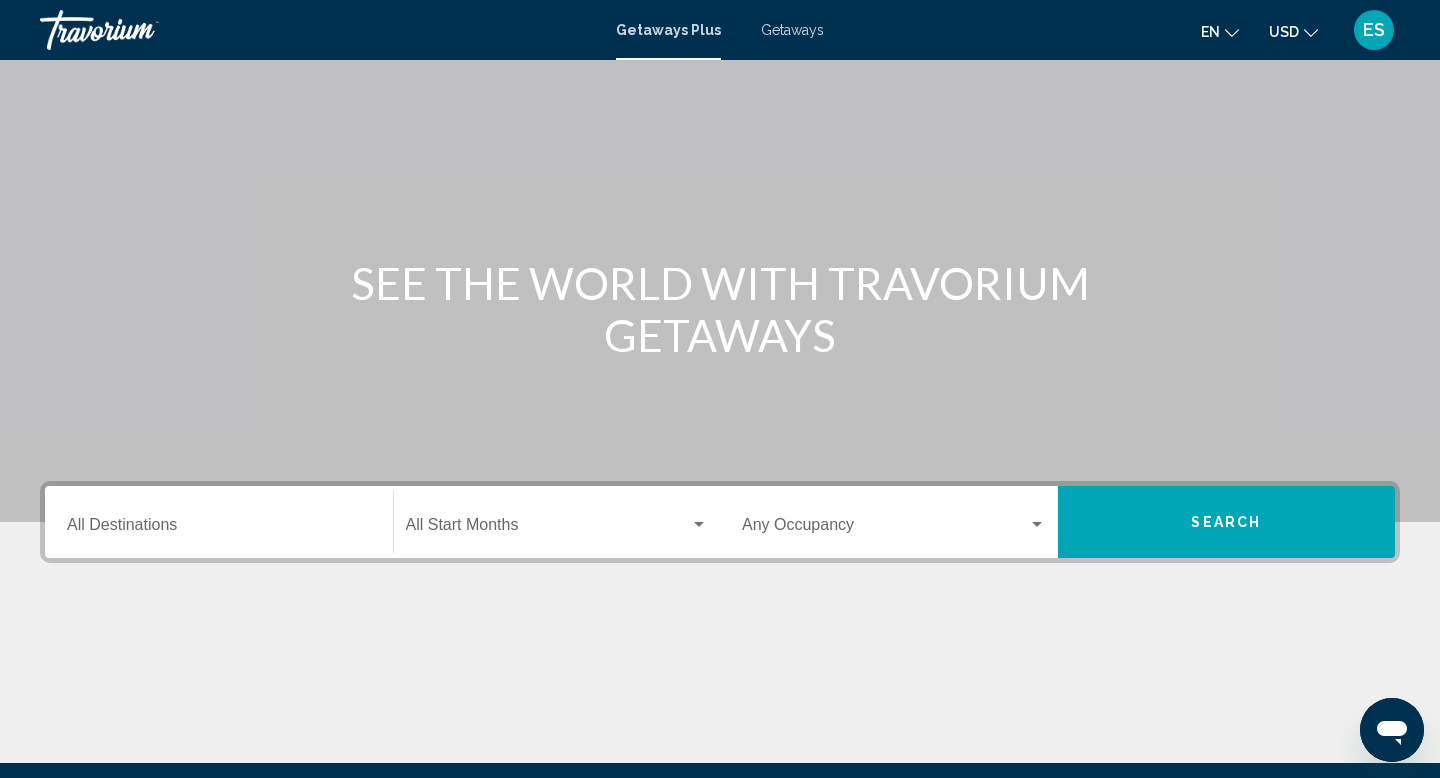 click on "Destination All Destinations" at bounding box center [219, 522] 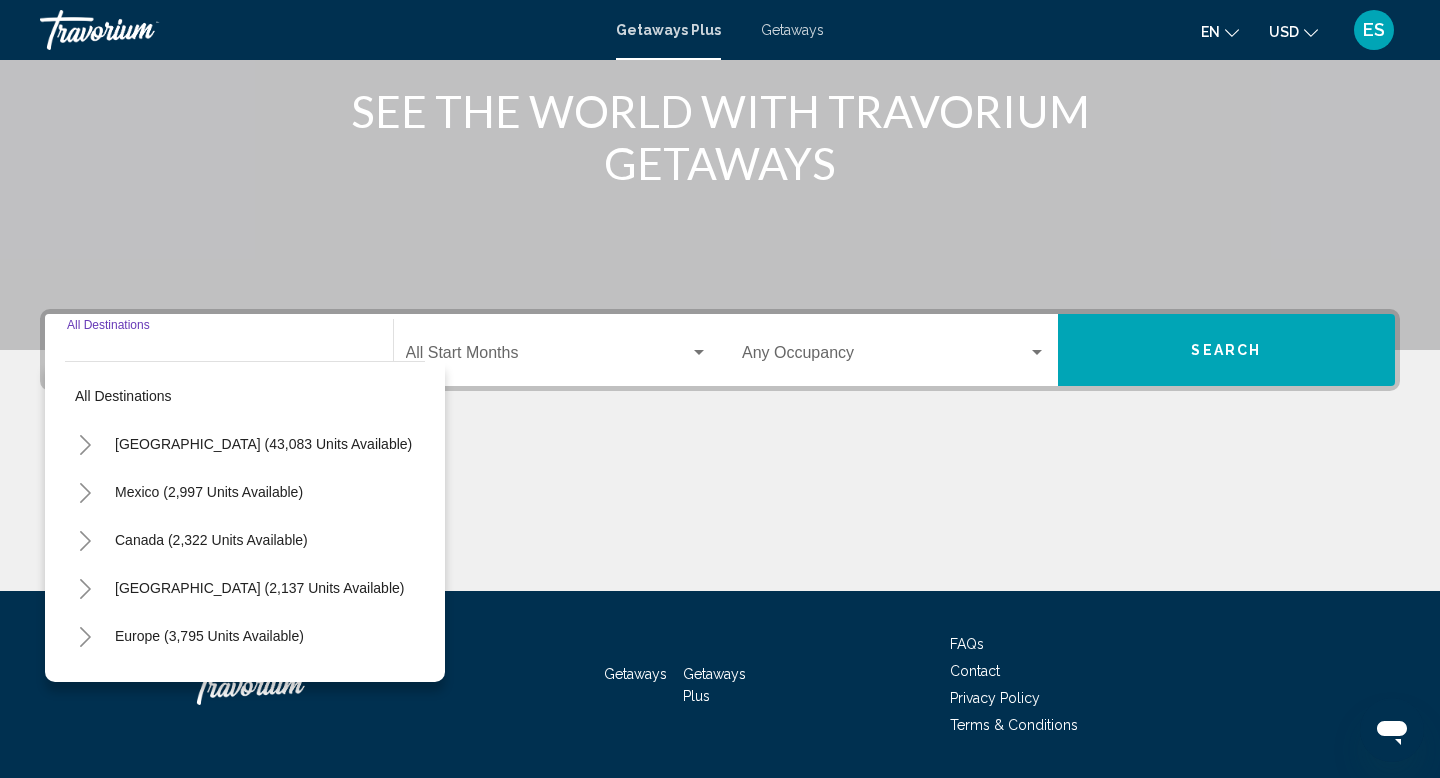 scroll, scrollTop: 308, scrollLeft: 0, axis: vertical 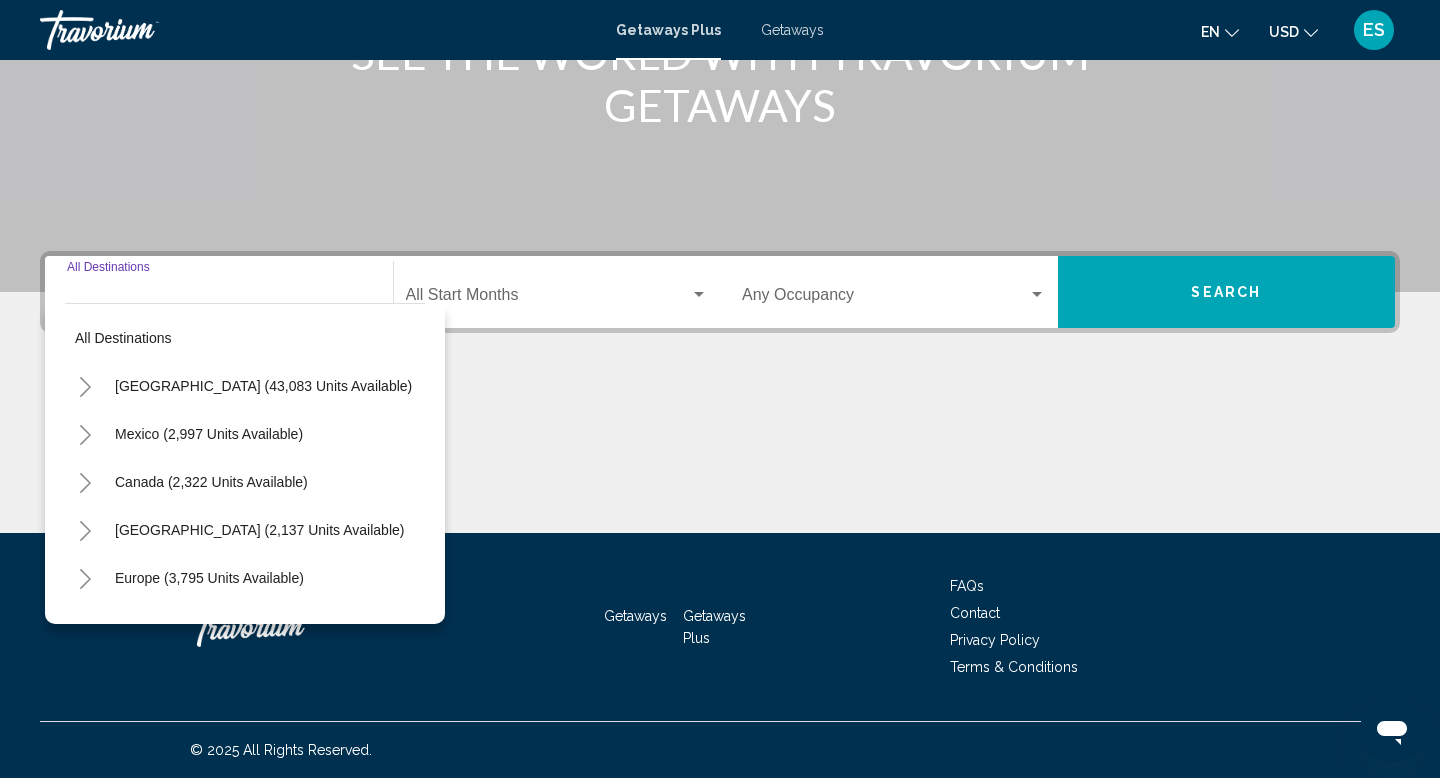 click 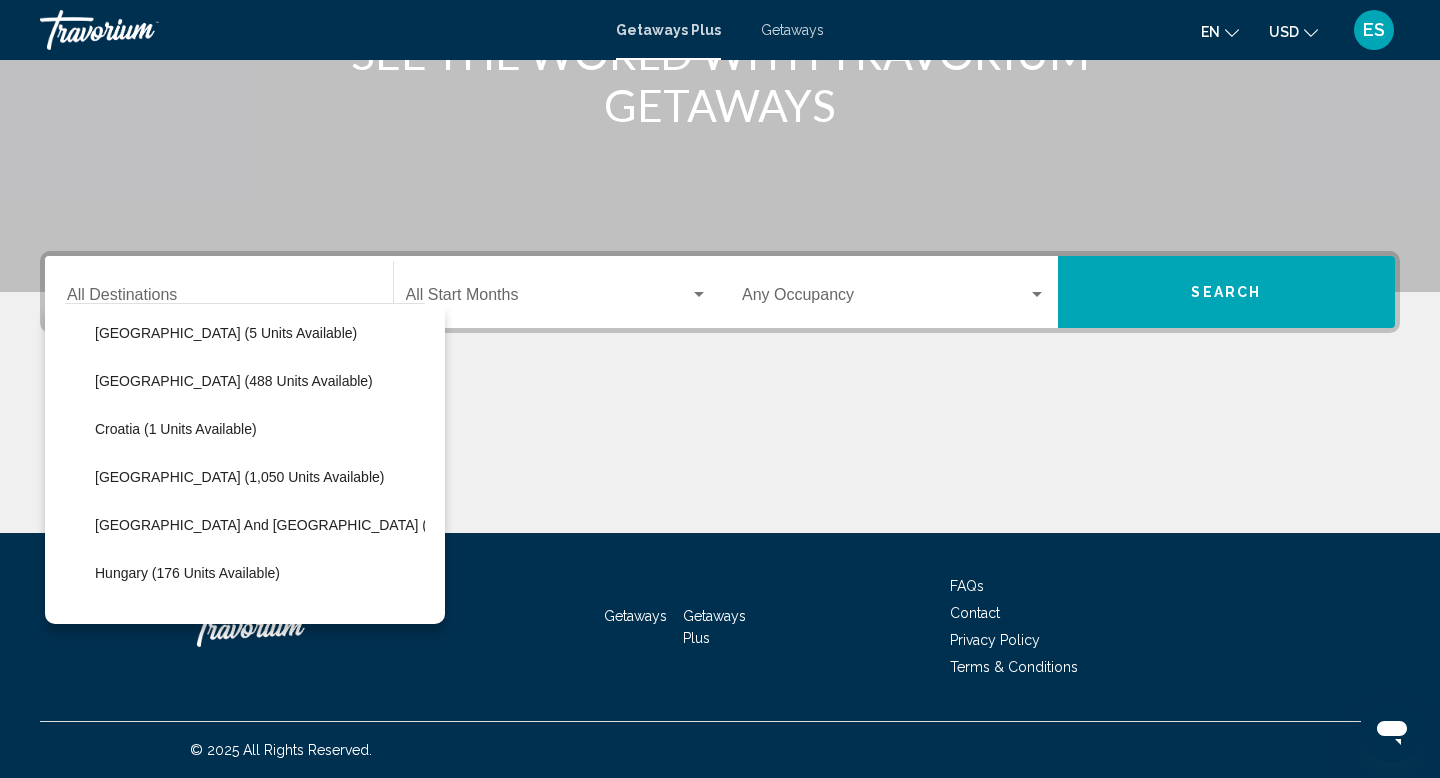 scroll, scrollTop: 0, scrollLeft: 0, axis: both 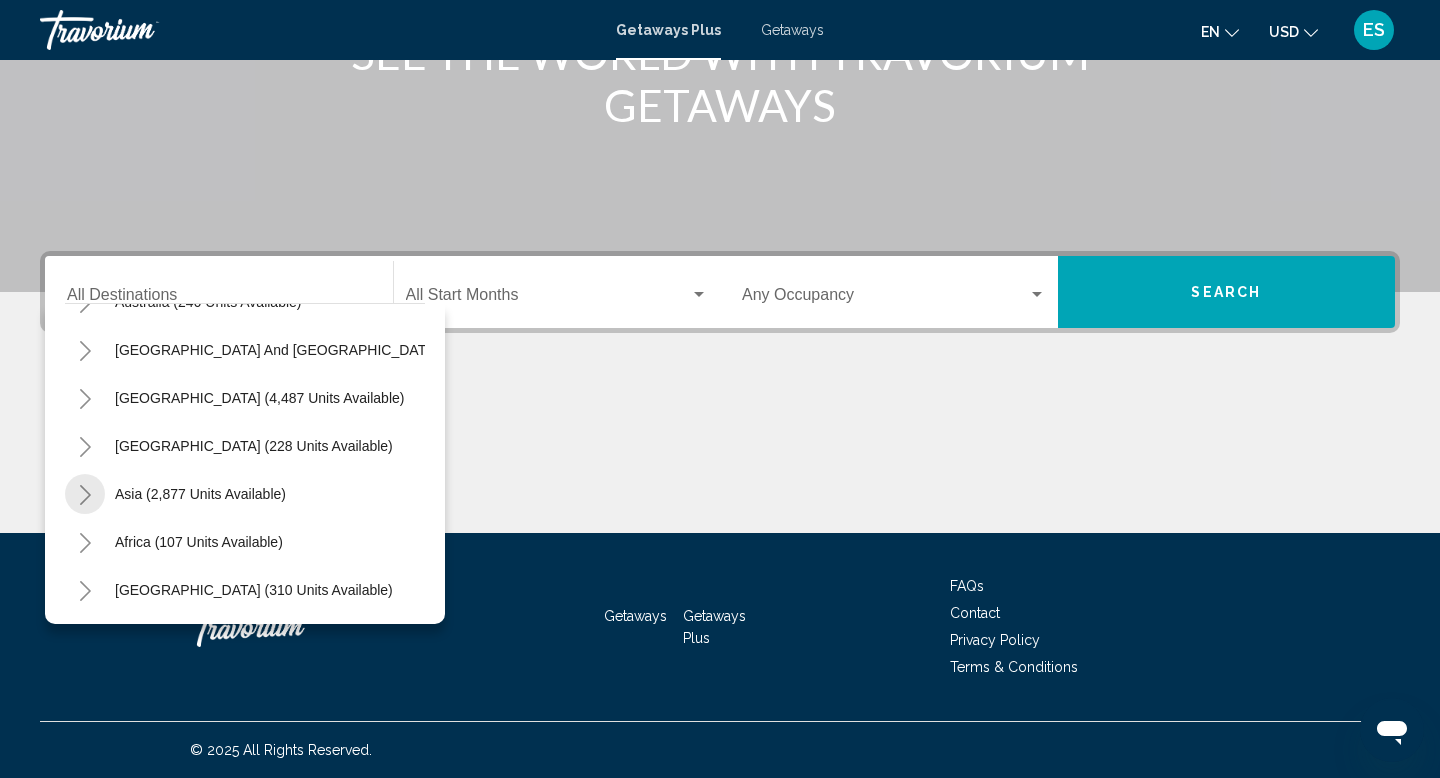 click 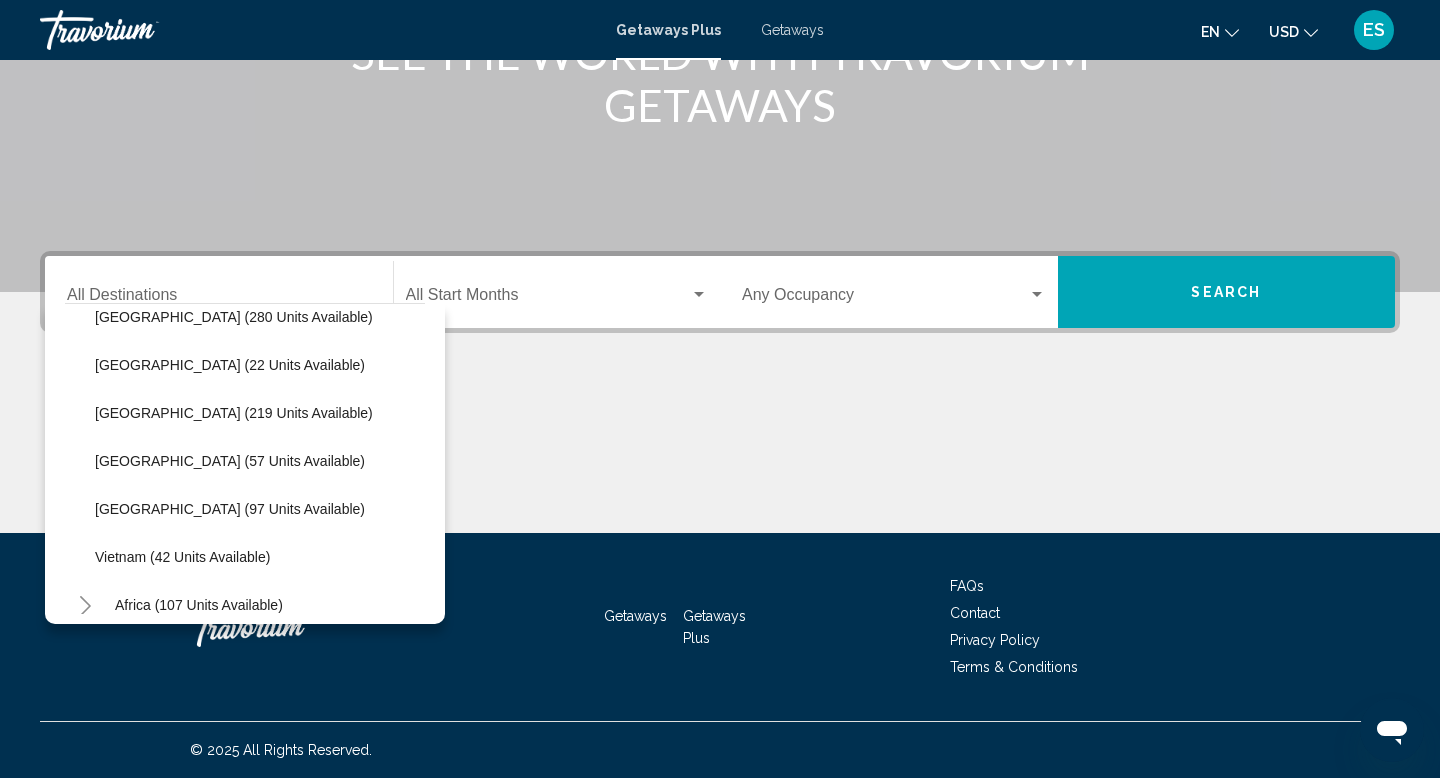 scroll, scrollTop: 1508, scrollLeft: 0, axis: vertical 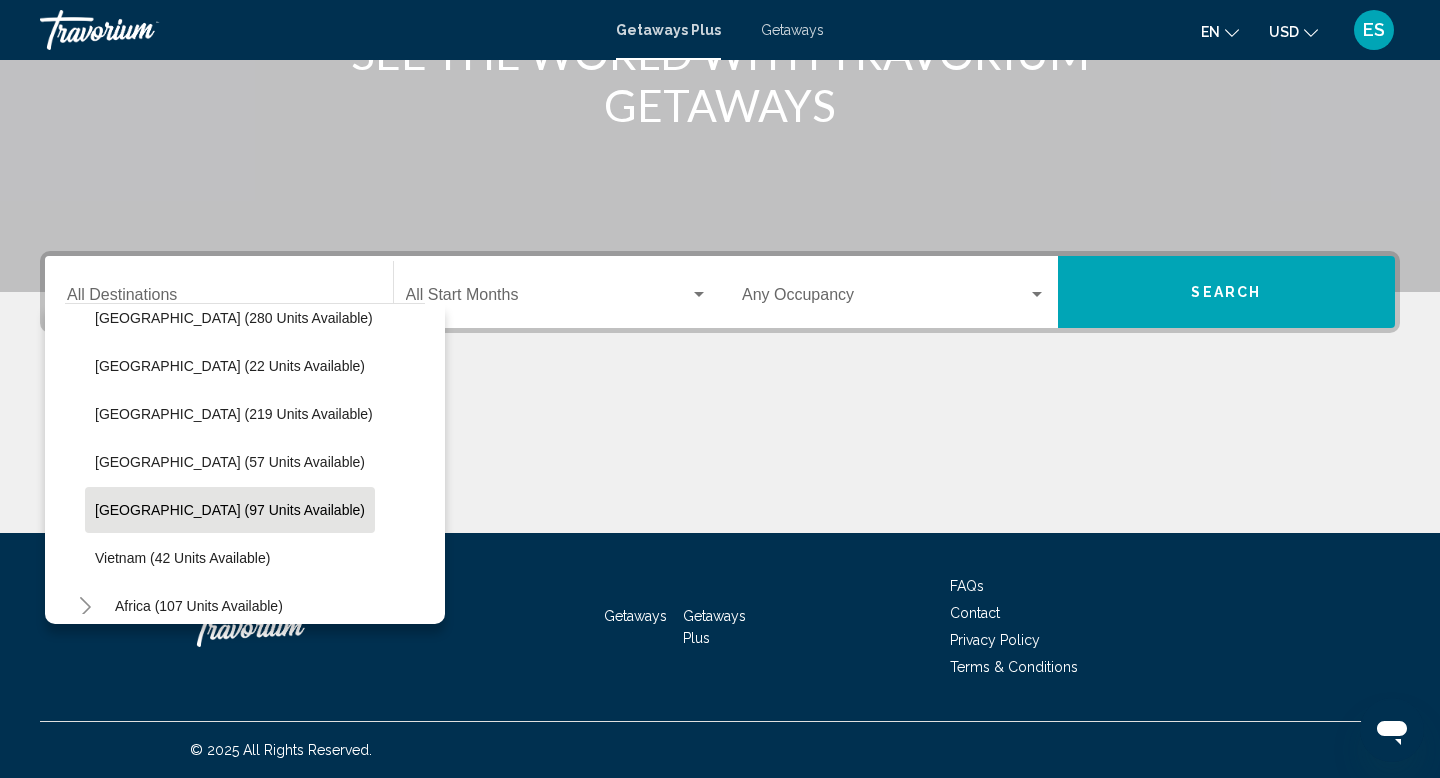 click on "[GEOGRAPHIC_DATA] (97 units available)" 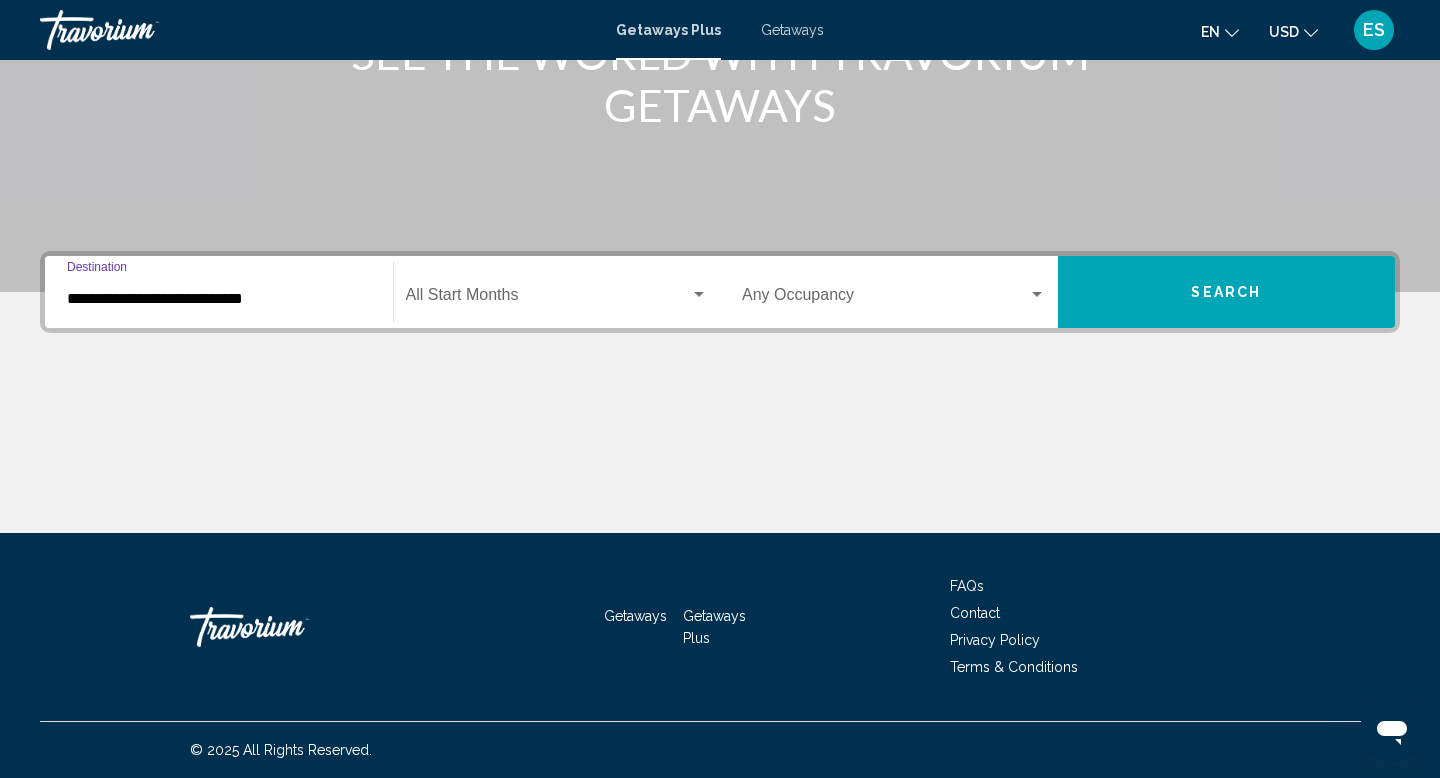 click at bounding box center [548, 299] 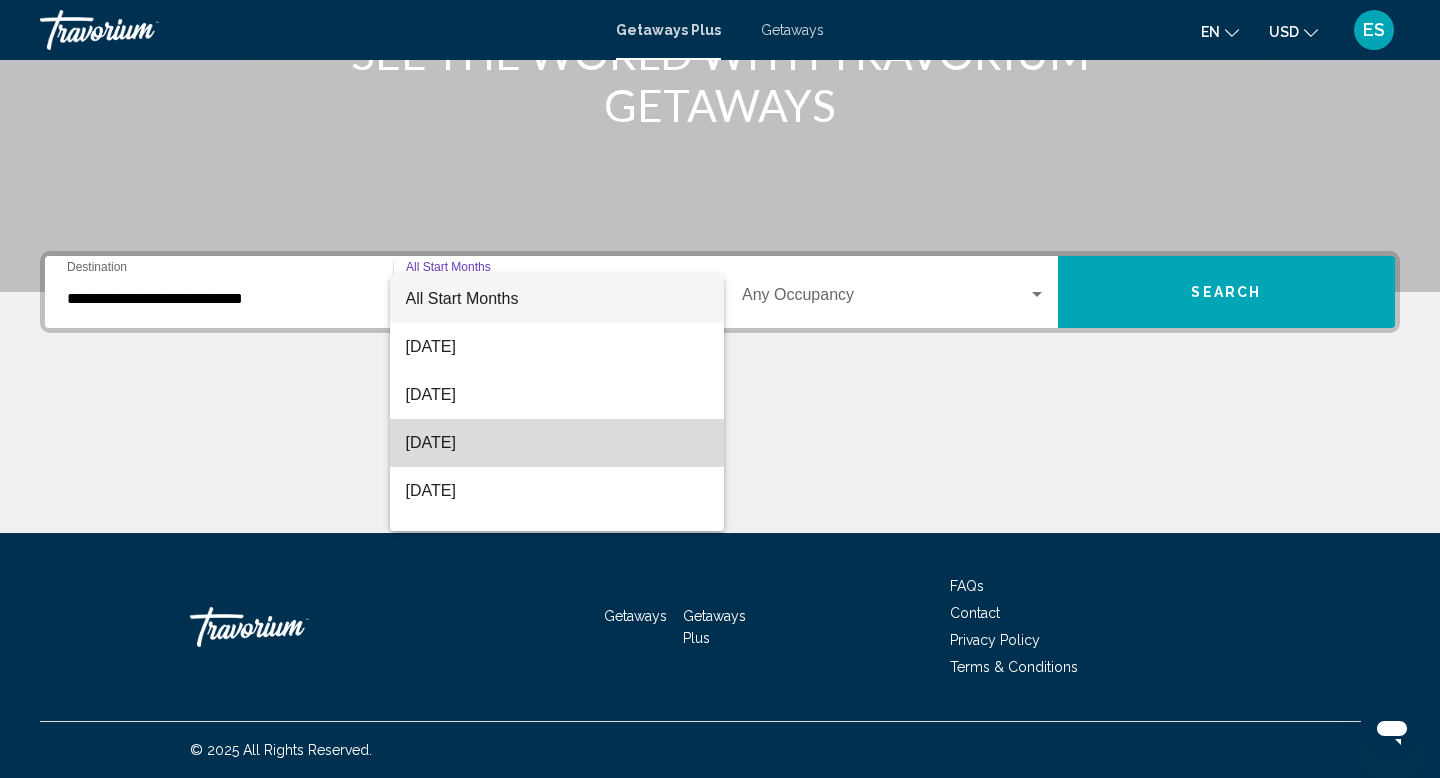 click on "[DATE]" at bounding box center [557, 443] 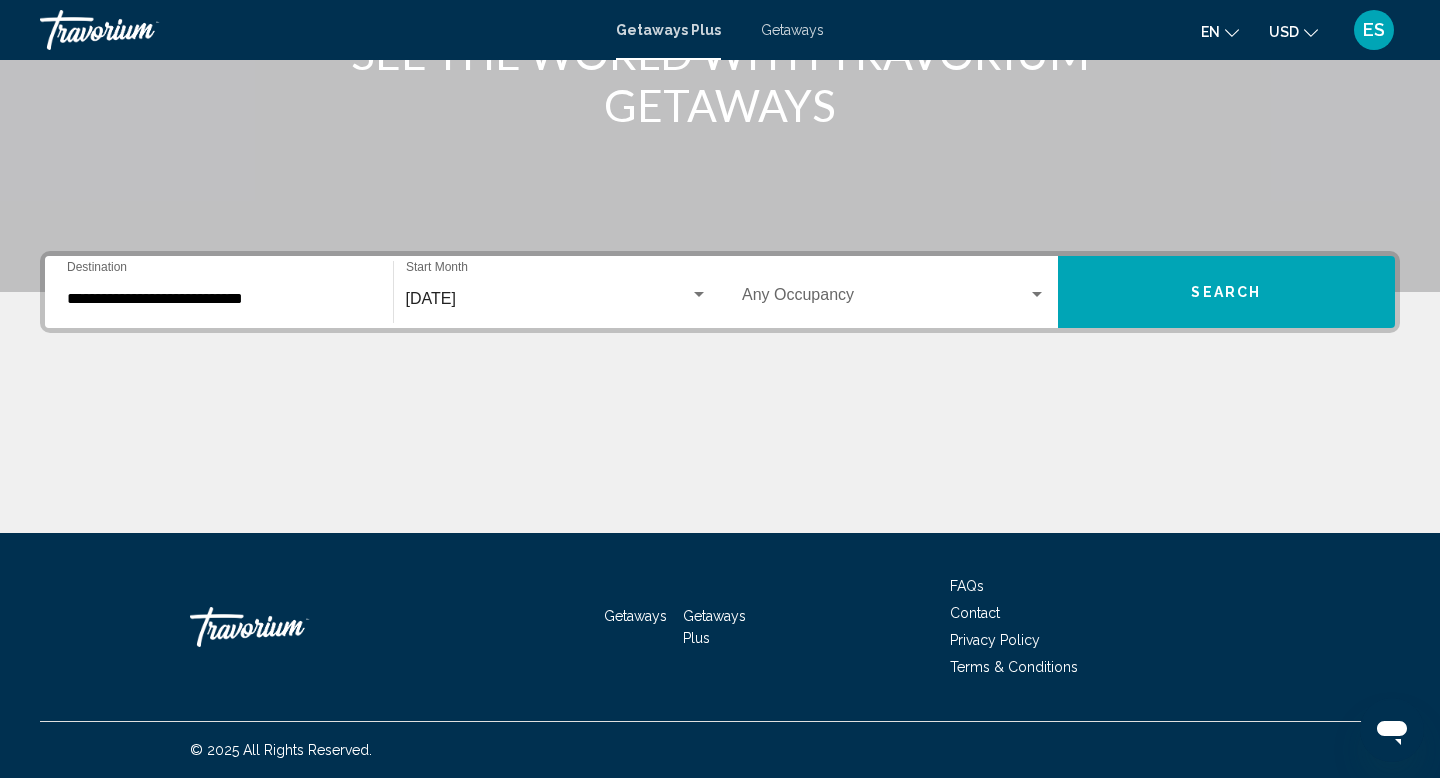 click on "Occupancy Any Occupancy" at bounding box center (894, 292) 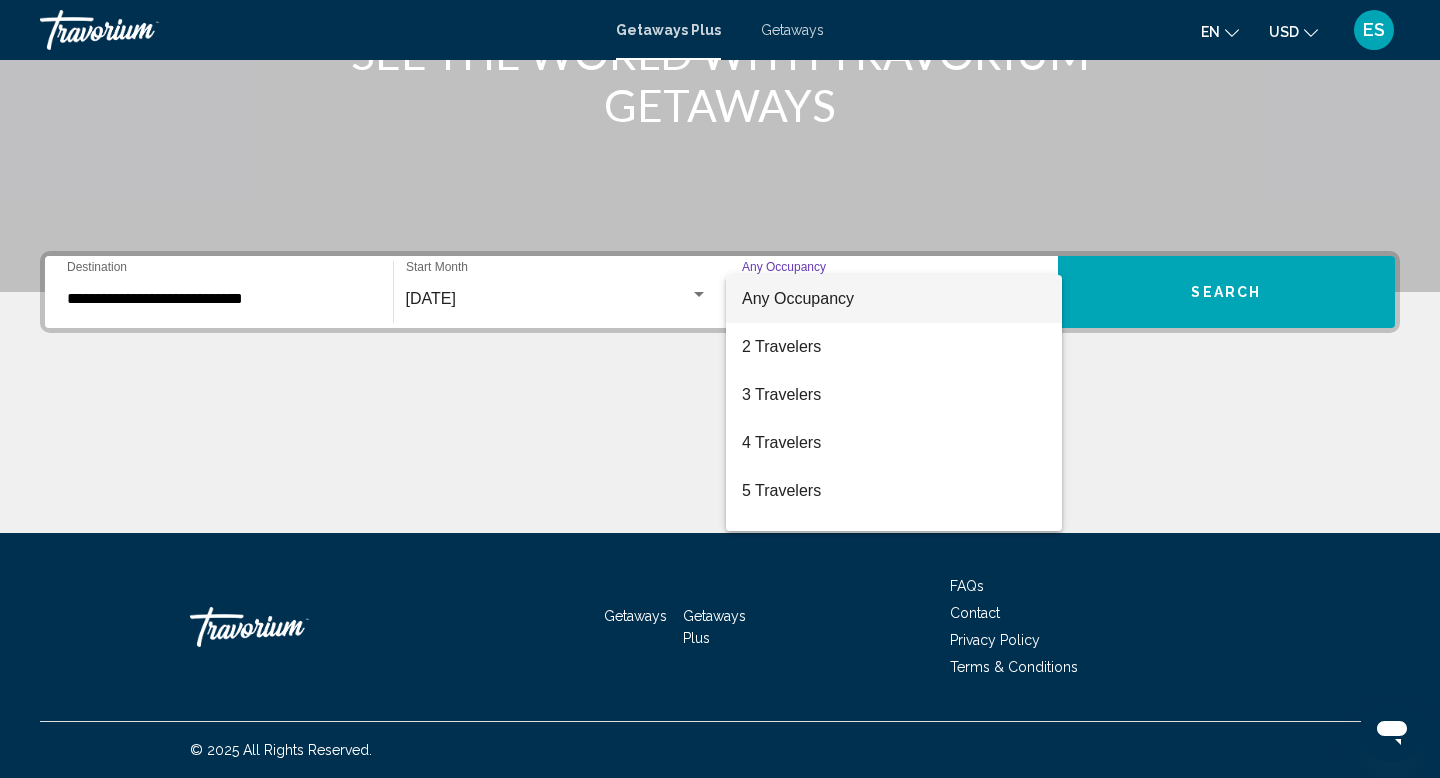 click on "Any Occupancy" at bounding box center [894, 299] 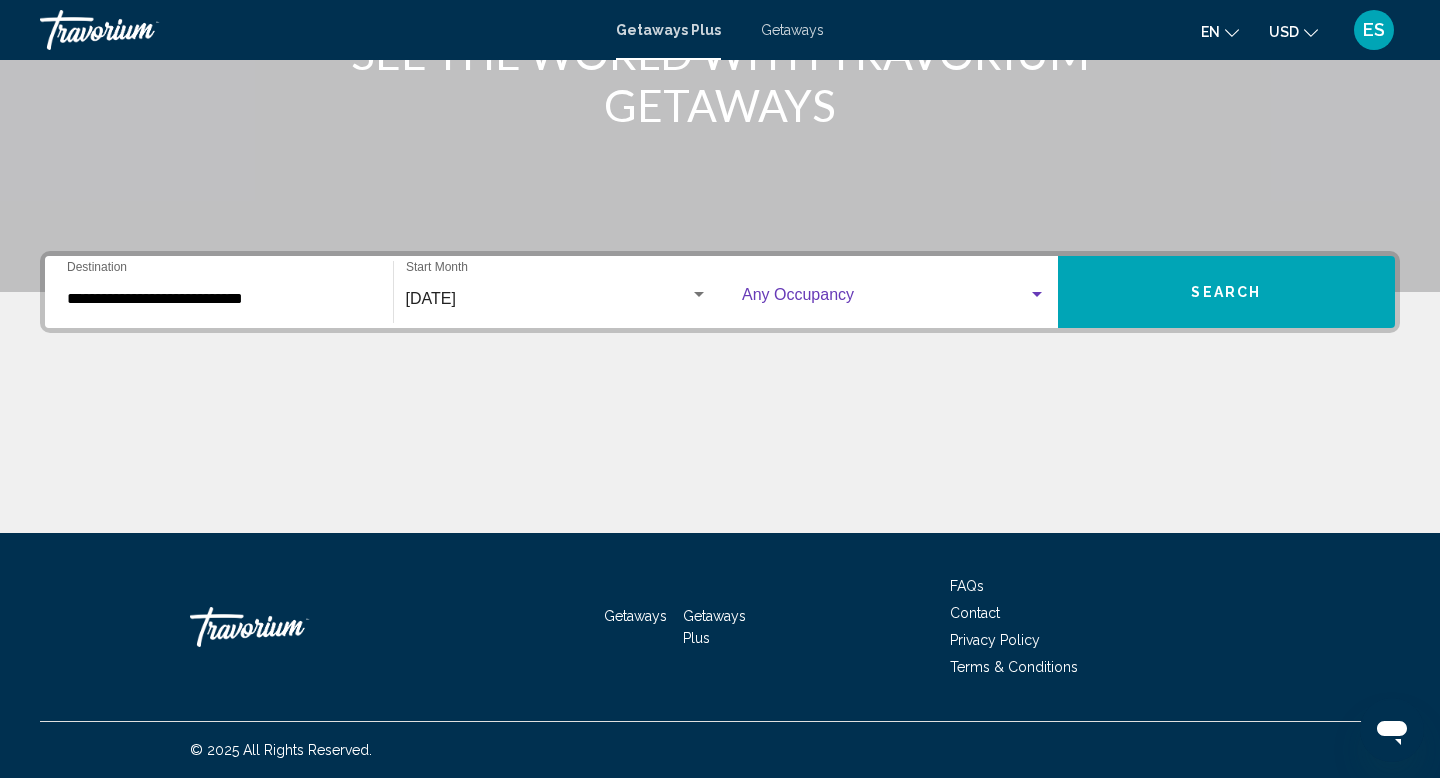click on "Search" at bounding box center (1227, 292) 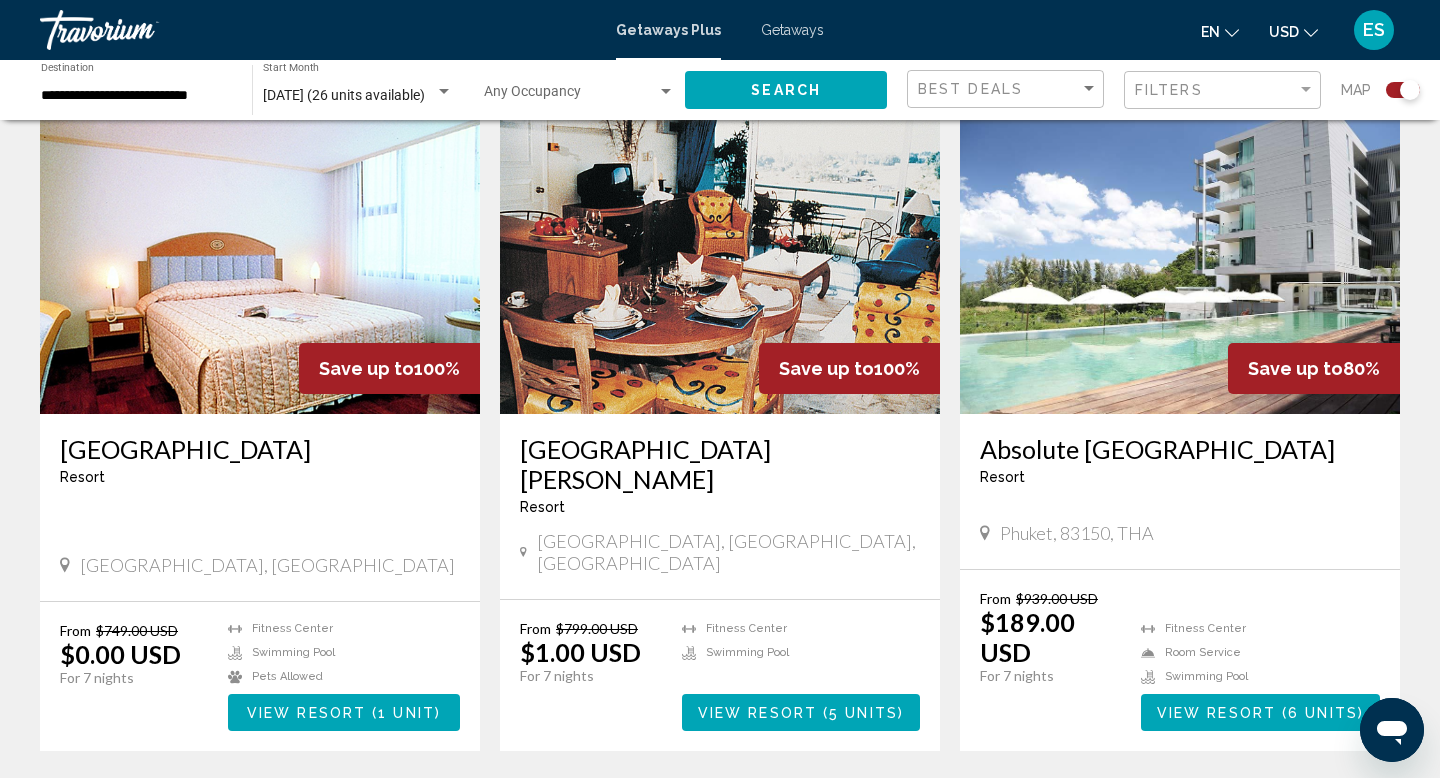 scroll, scrollTop: 742, scrollLeft: 0, axis: vertical 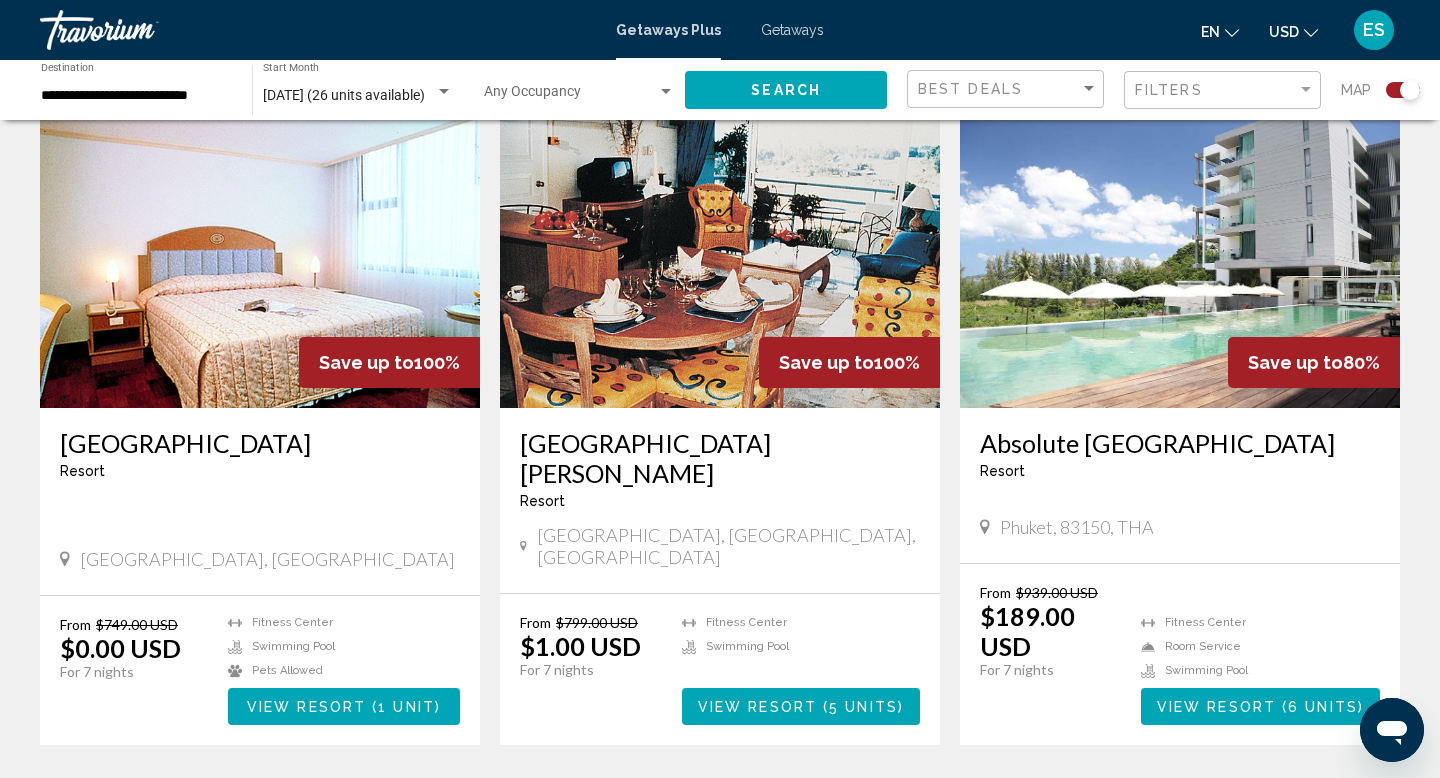 click at bounding box center [720, 248] 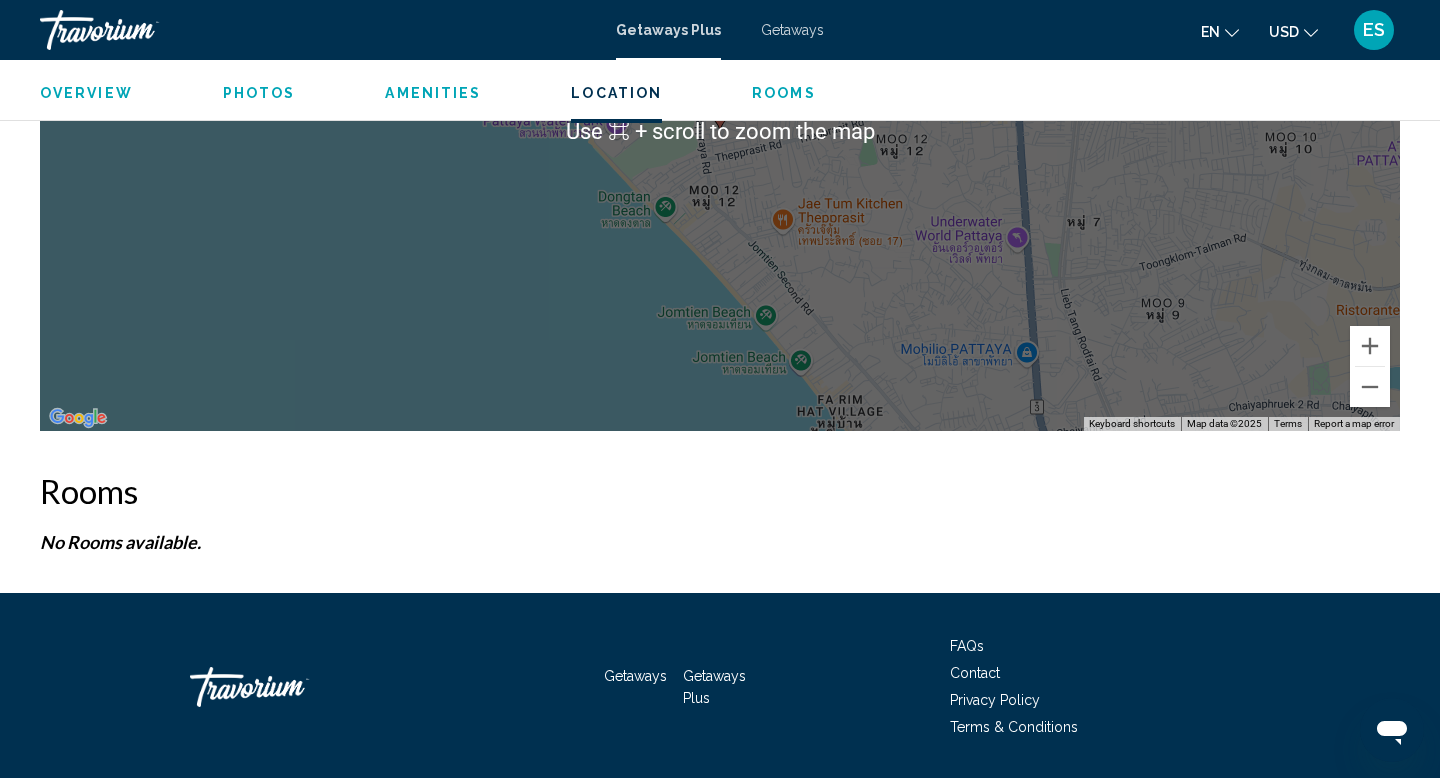 scroll, scrollTop: 2163, scrollLeft: 0, axis: vertical 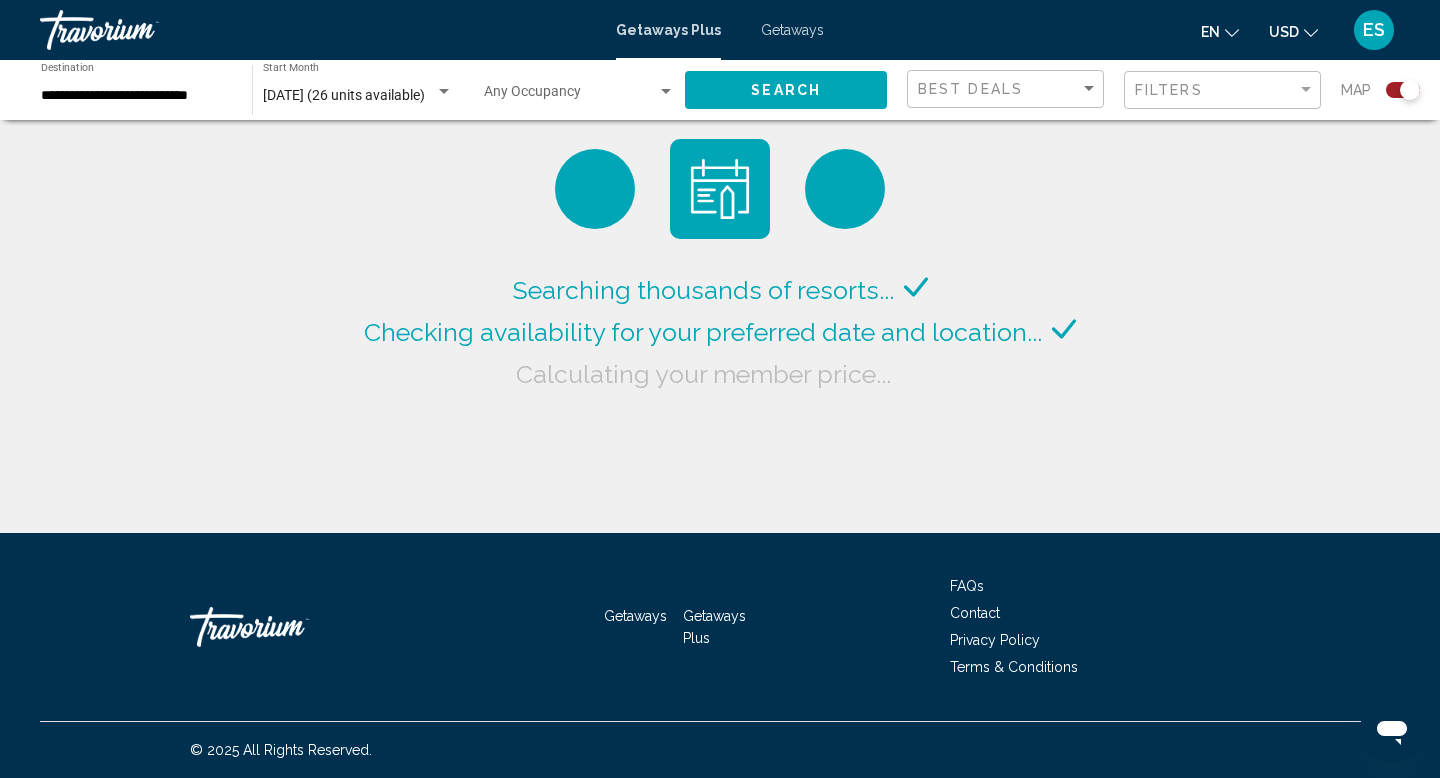 click on "Getaways Plus  Getaways en
English Español Français Italiano Português русский USD
USD ($) MXN (Mex$) CAD (Can$) GBP (£) EUR (€) AUD (A$) NZD (NZ$) CNY (CN¥) ES Login" at bounding box center (720, 30) 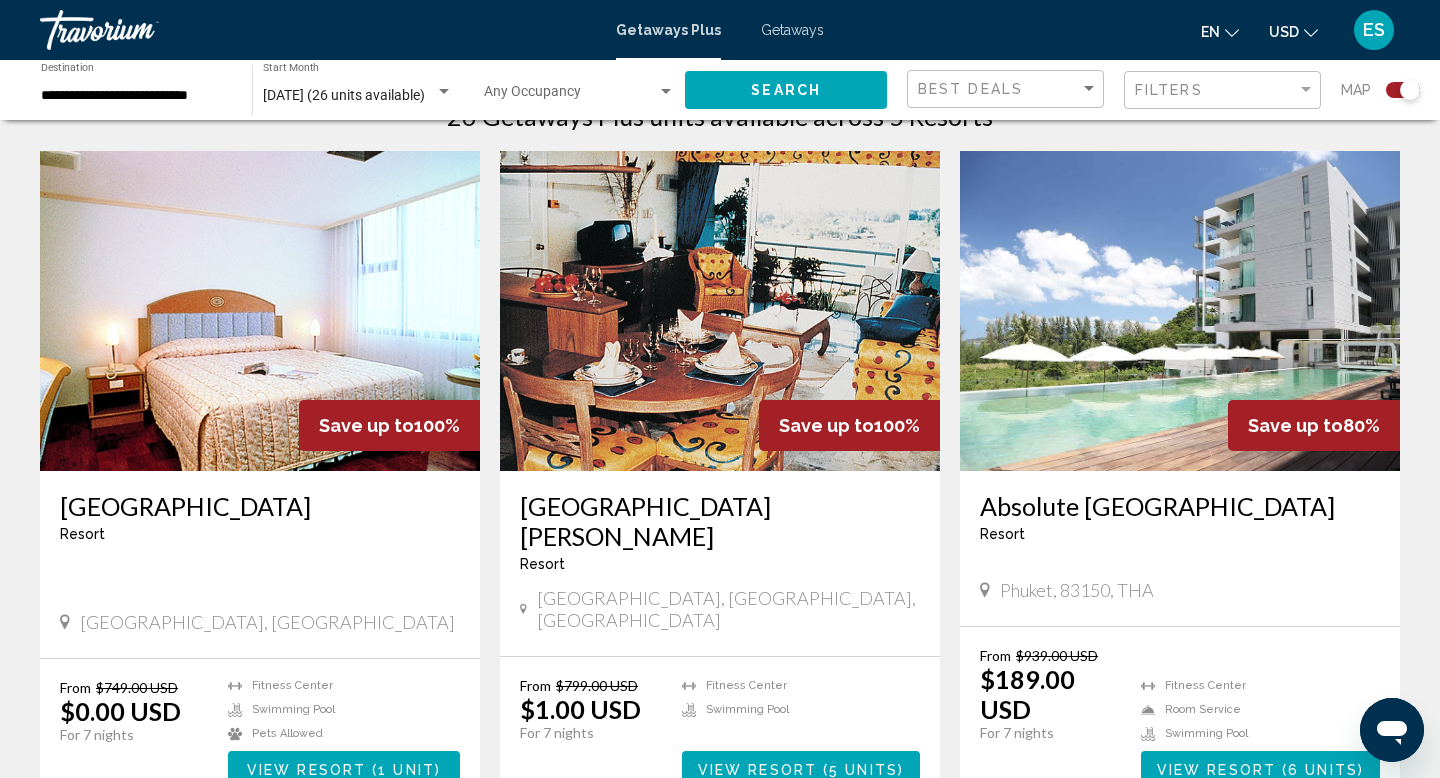 scroll, scrollTop: 1247, scrollLeft: 0, axis: vertical 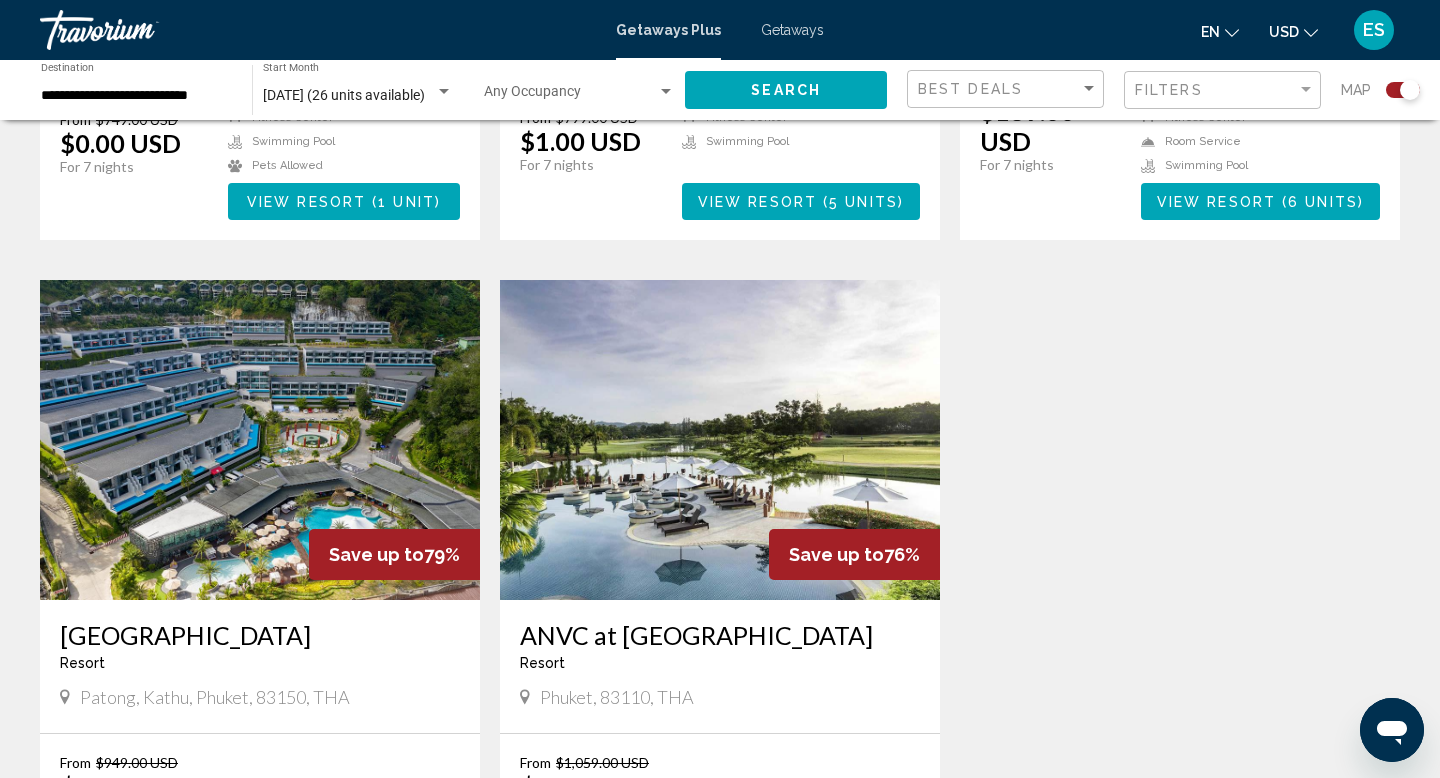 click at bounding box center (720, 440) 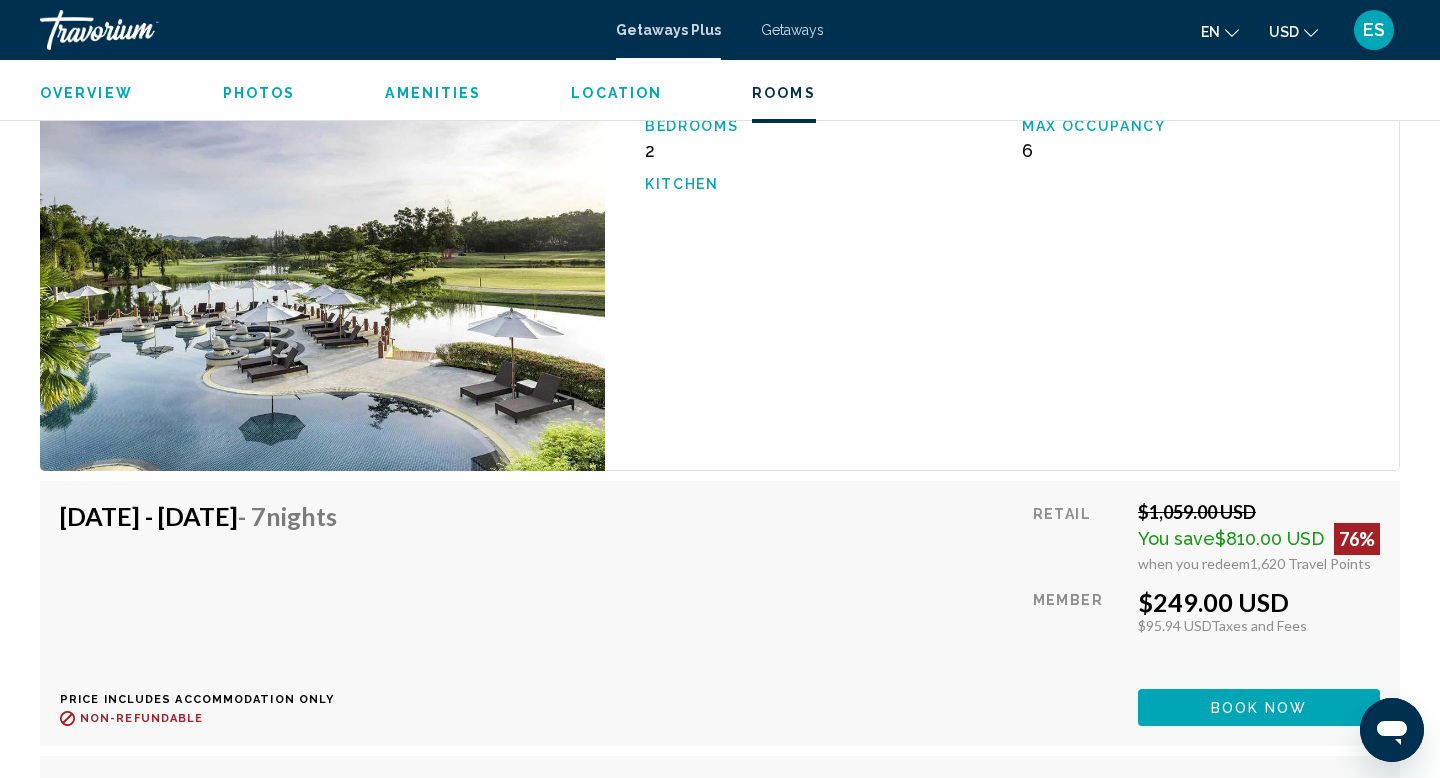 scroll, scrollTop: 3013, scrollLeft: 0, axis: vertical 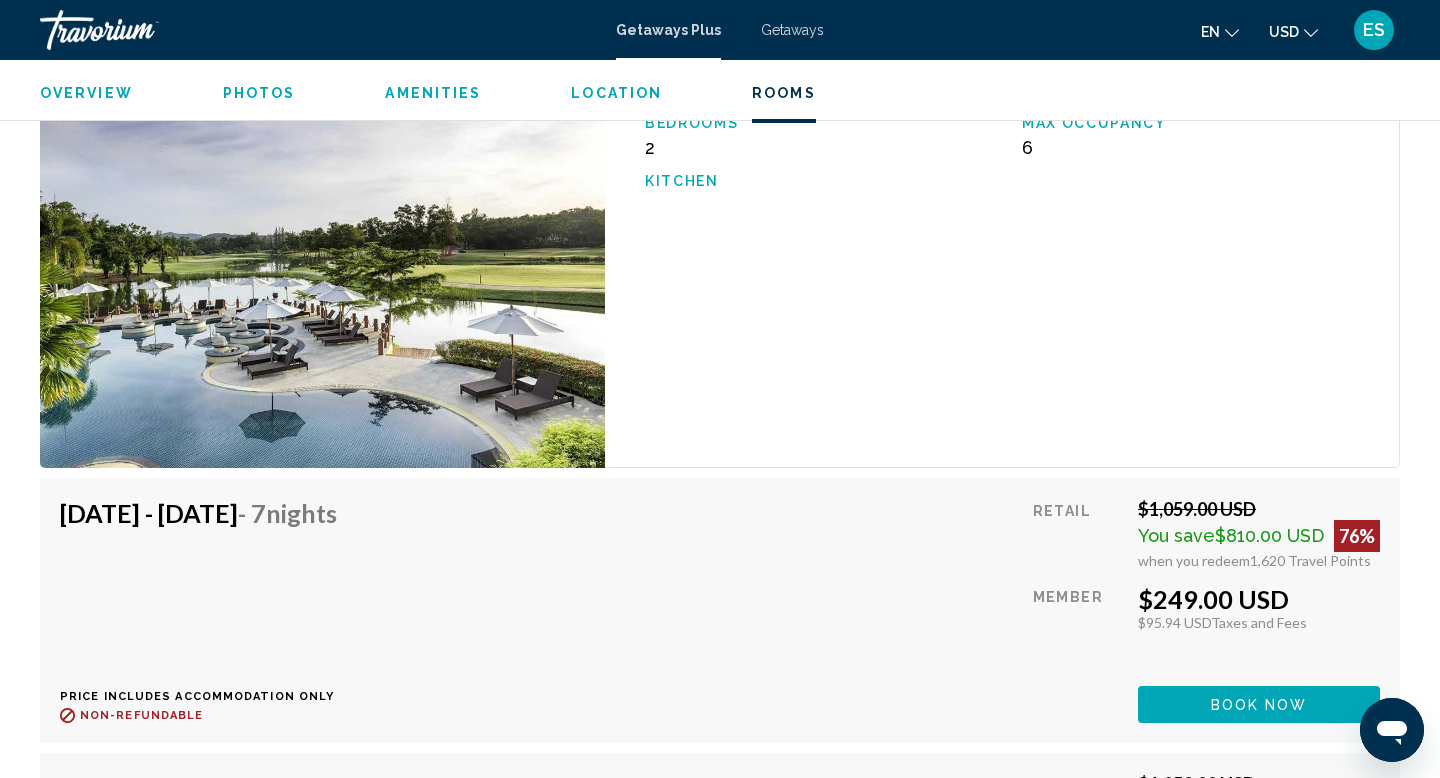 drag, startPoint x: 1137, startPoint y: 576, endPoint x: 1359, endPoint y: 577, distance: 222.00226 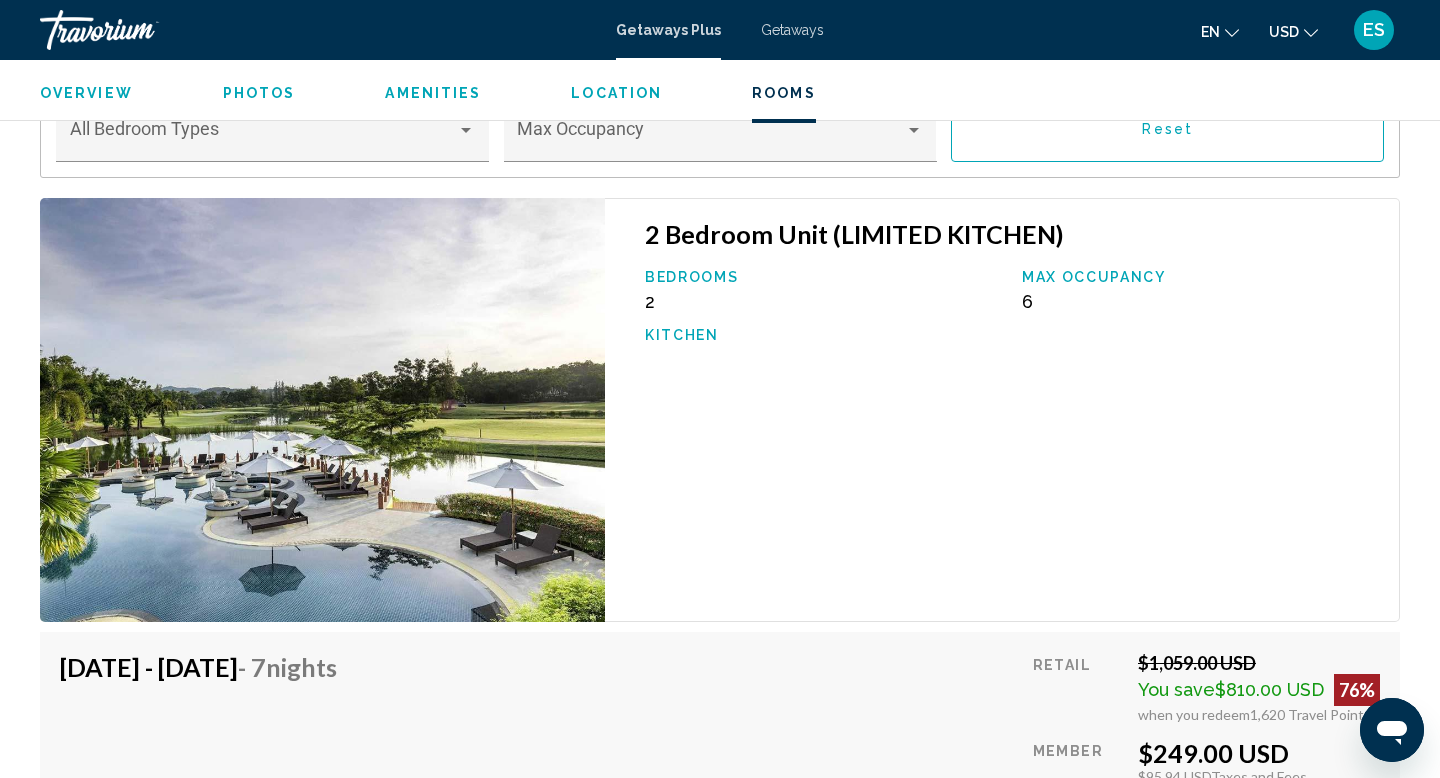 scroll, scrollTop: 2830, scrollLeft: 0, axis: vertical 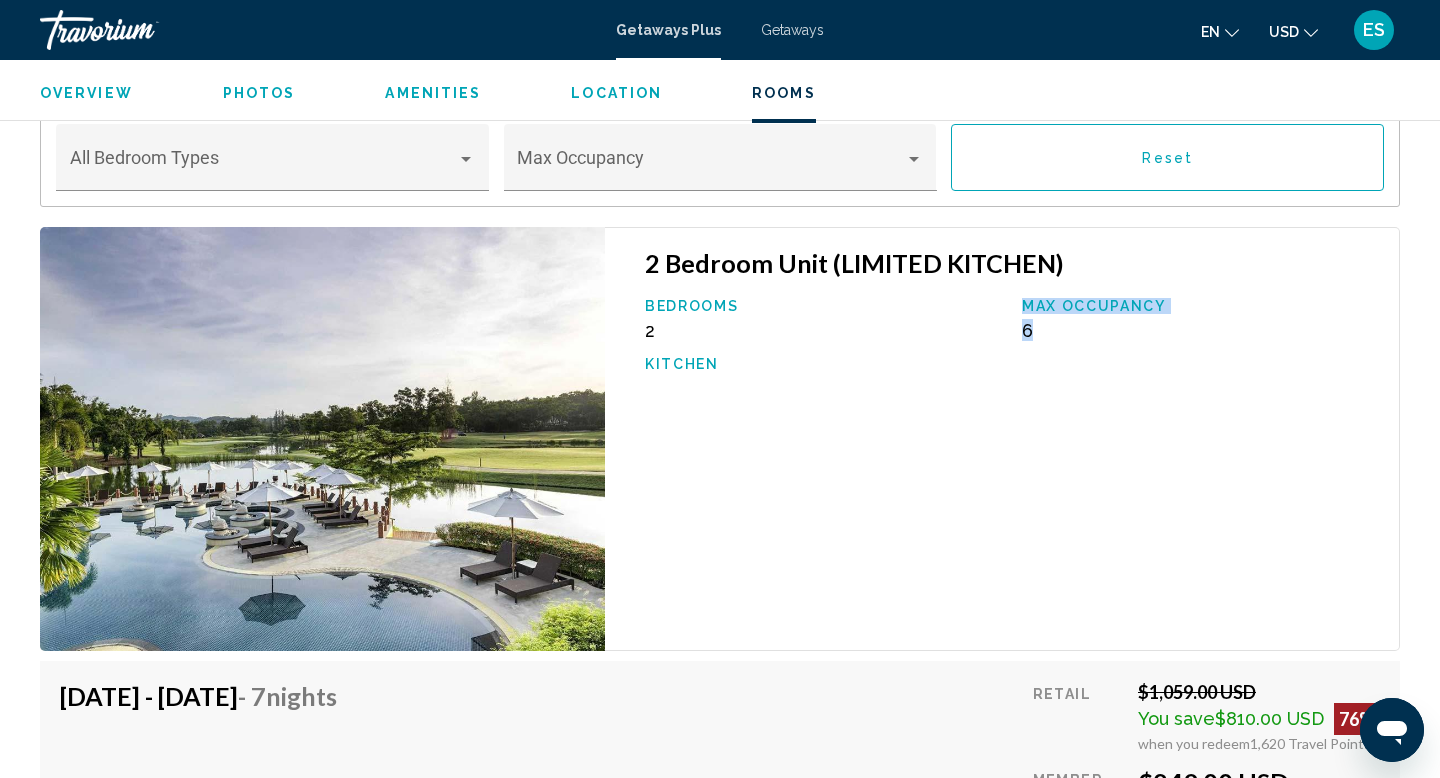 drag, startPoint x: 1022, startPoint y: 272, endPoint x: 1198, endPoint y: 306, distance: 179.25401 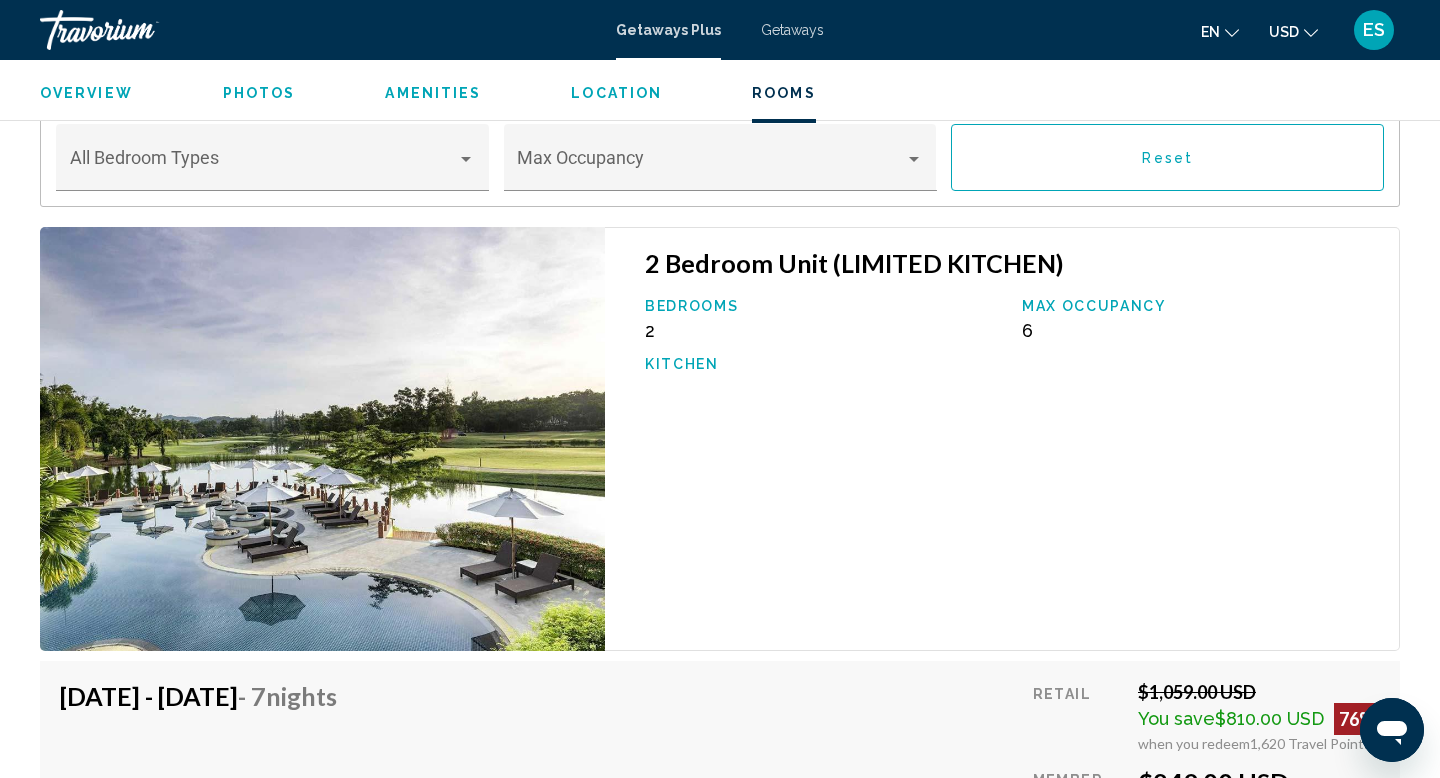 click on "2 Bedroom Unit (LIMITED KITCHEN) Bedrooms 2 Max Occupancy 6 Kitchen" at bounding box center (1002, 439) 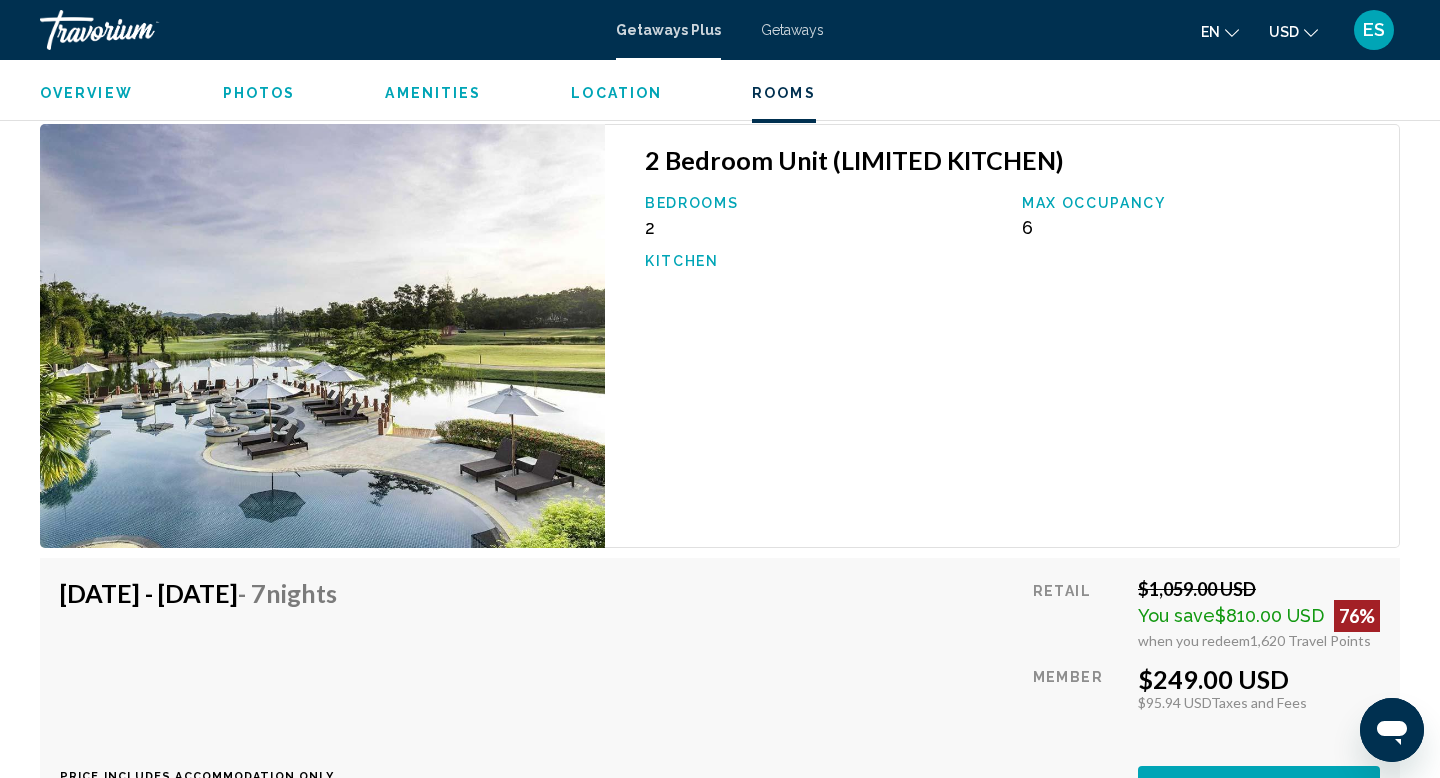 scroll, scrollTop: 2962, scrollLeft: 0, axis: vertical 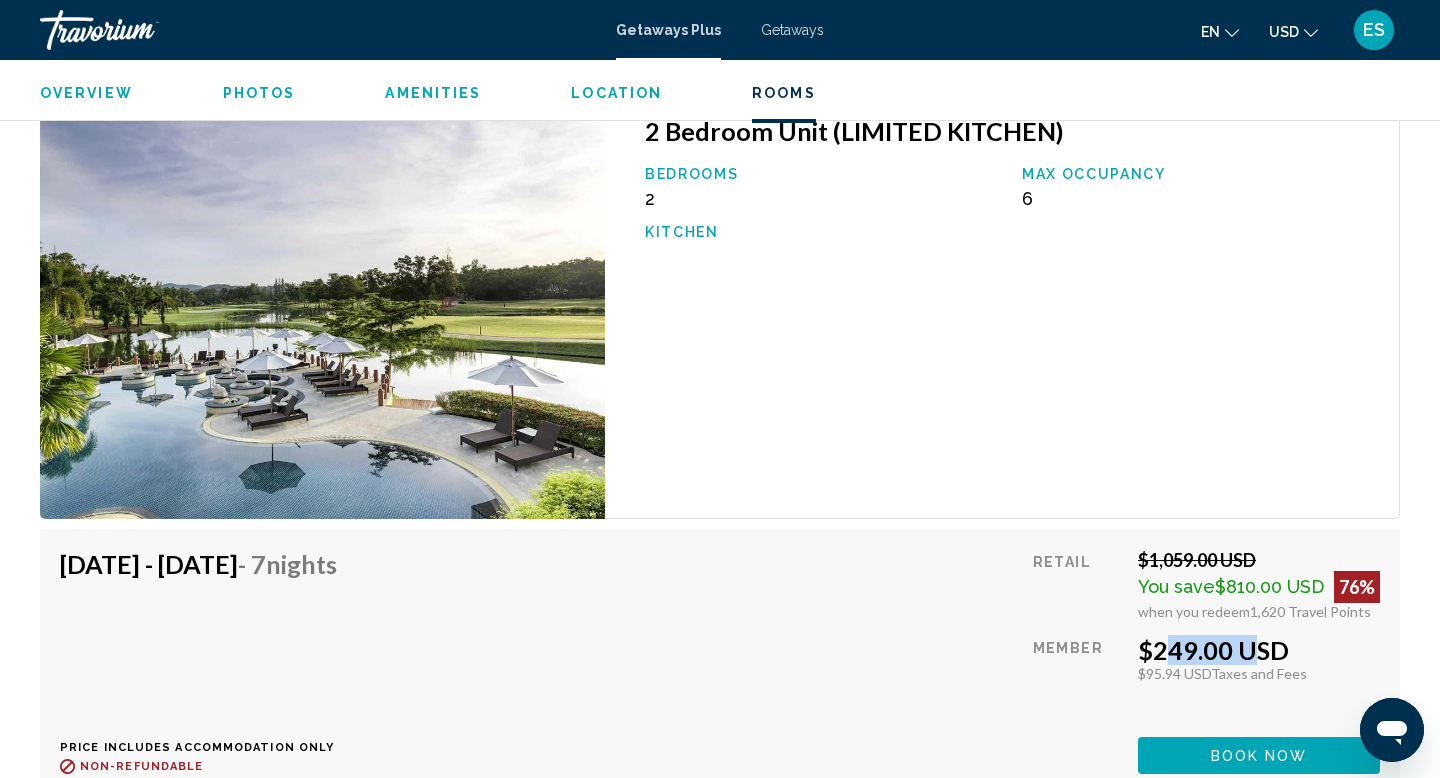 drag, startPoint x: 1147, startPoint y: 625, endPoint x: 1269, endPoint y: 625, distance: 122 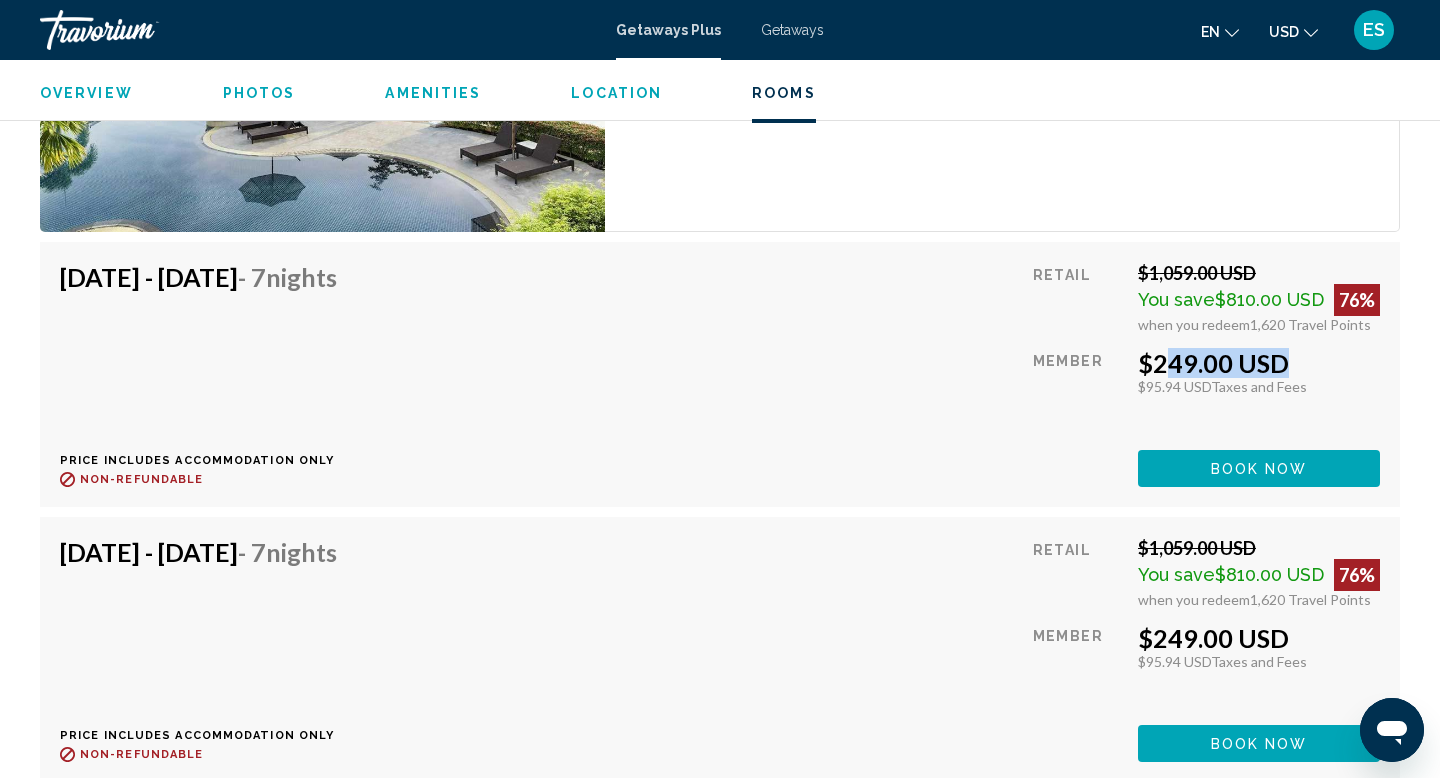 scroll, scrollTop: 3114, scrollLeft: 0, axis: vertical 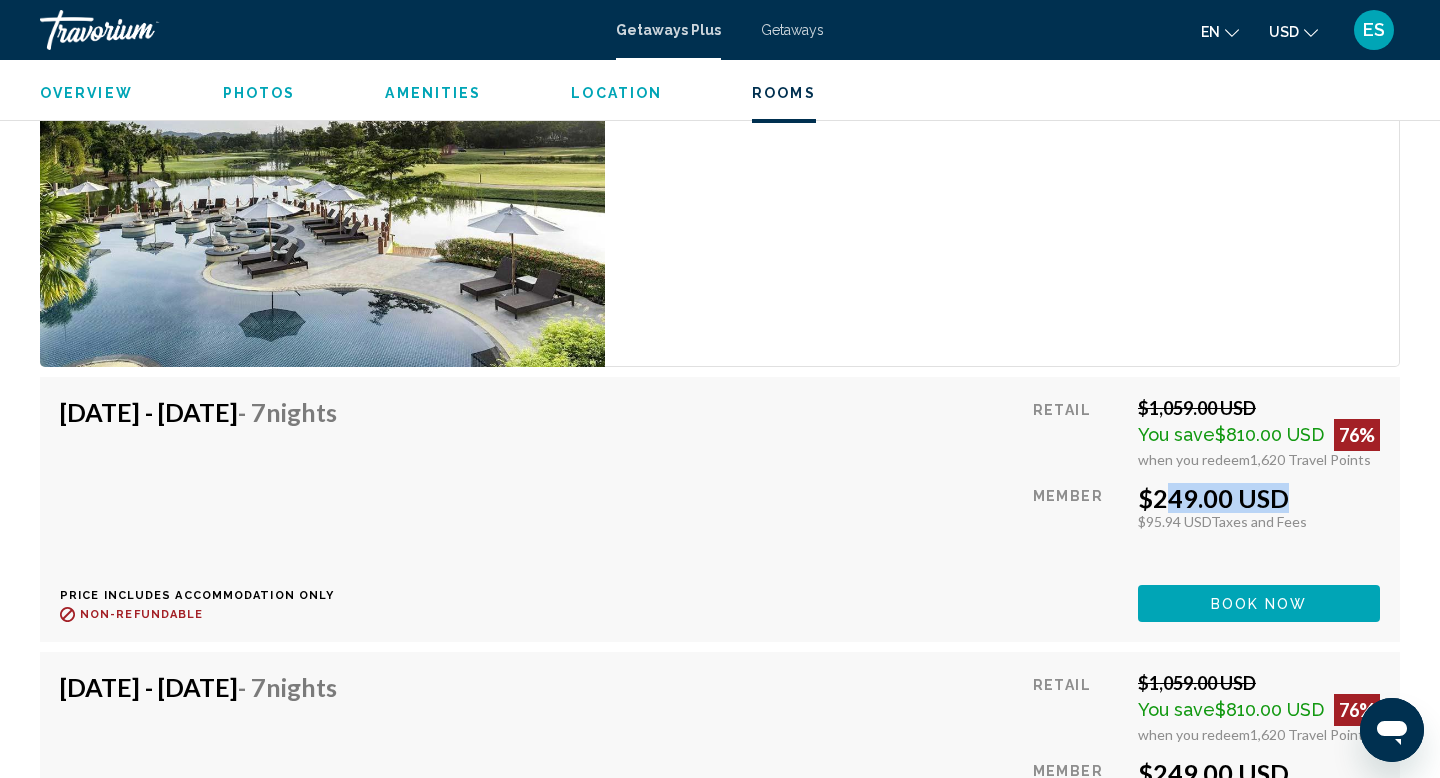 drag, startPoint x: 111, startPoint y: 394, endPoint x: 348, endPoint y: 395, distance: 237.0021 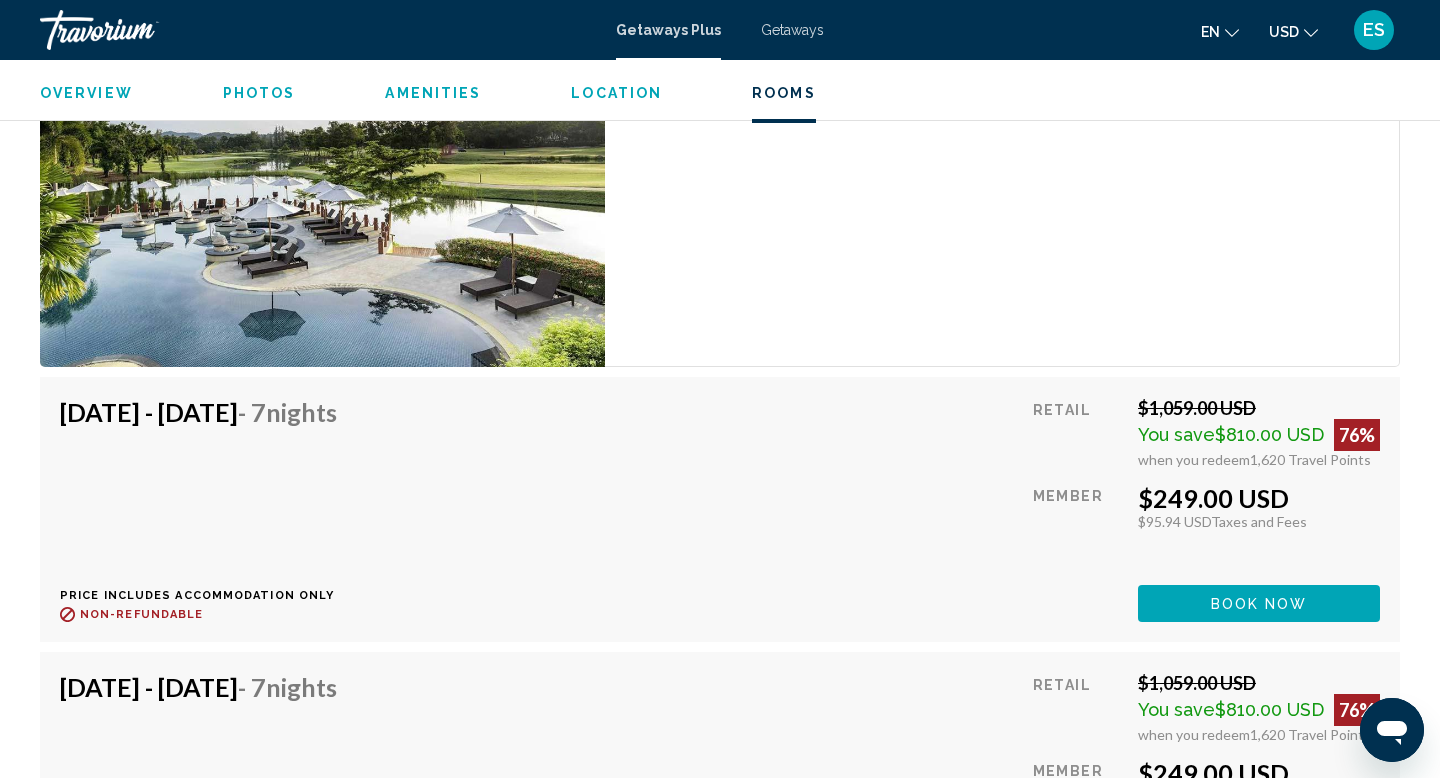 click on "[DATE] - [DATE]  - 7  Nights" at bounding box center [198, 412] 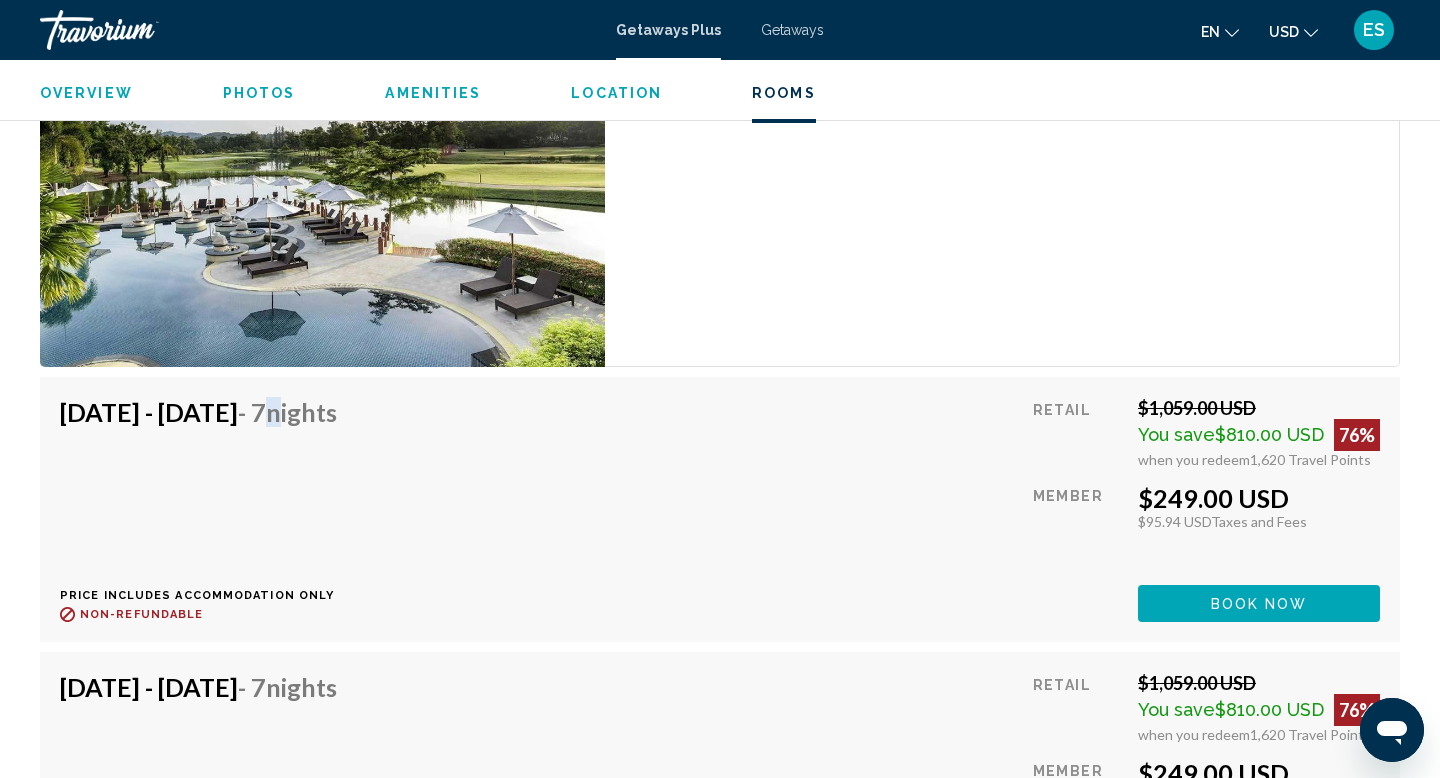 drag, startPoint x: 396, startPoint y: 392, endPoint x: 418, endPoint y: 392, distance: 22 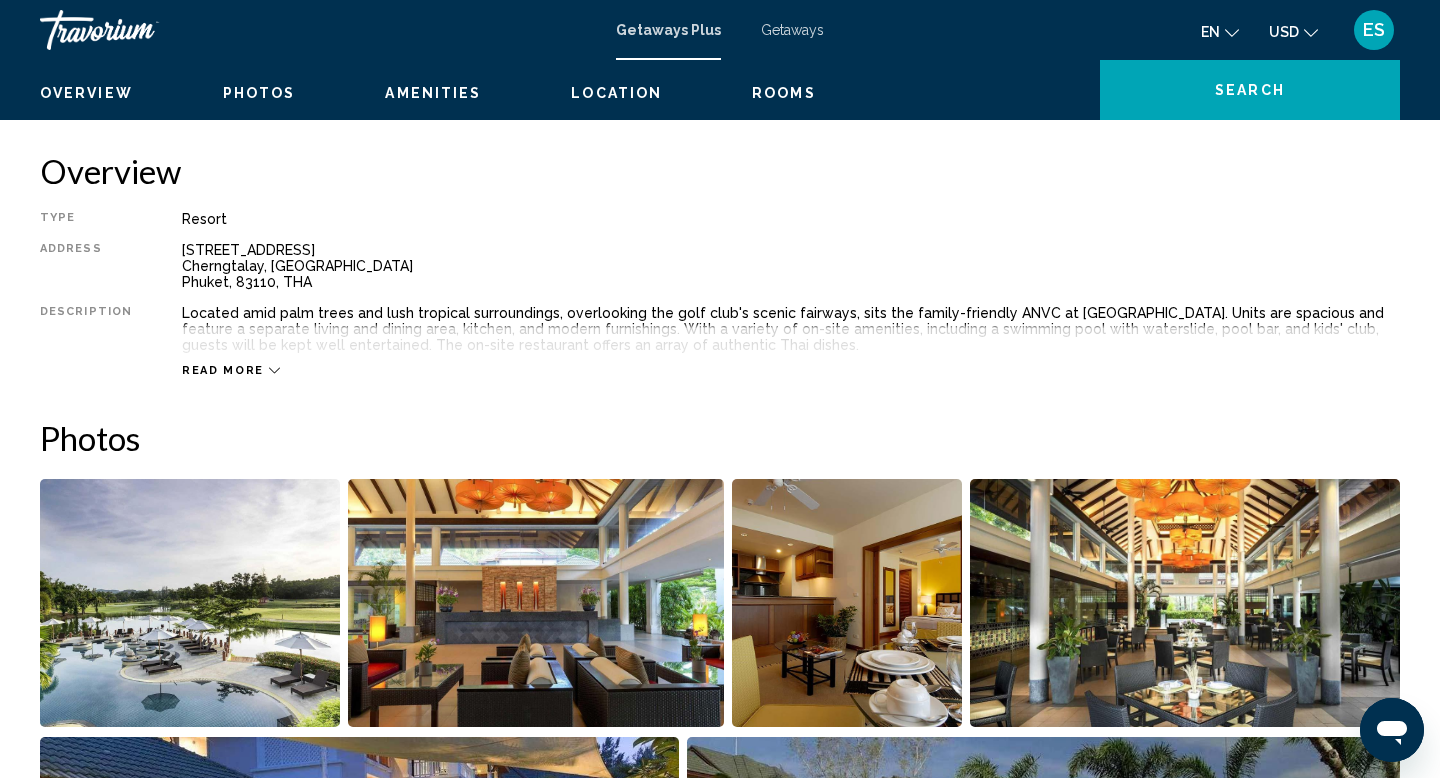 scroll, scrollTop: 280, scrollLeft: 0, axis: vertical 